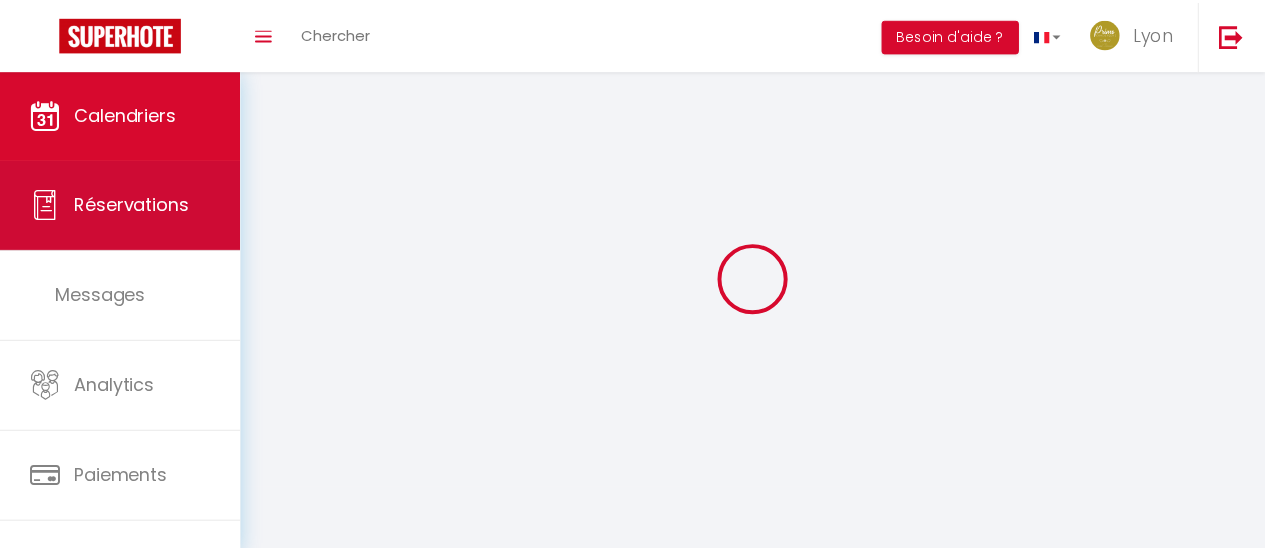 scroll, scrollTop: 0, scrollLeft: 0, axis: both 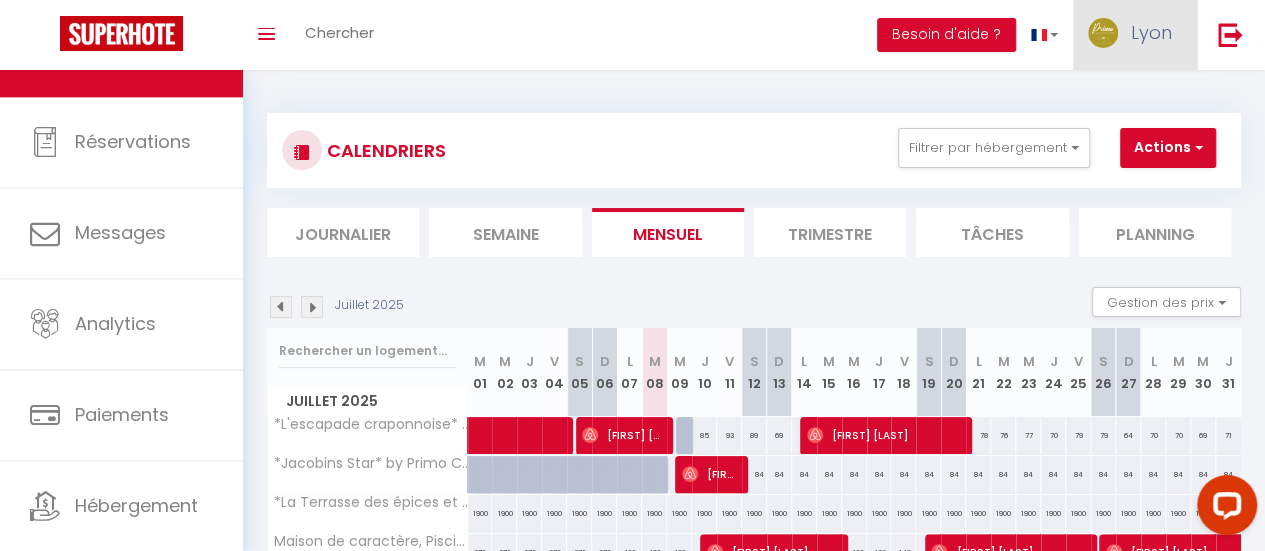 click on "Lyon" at bounding box center [1135, 35] 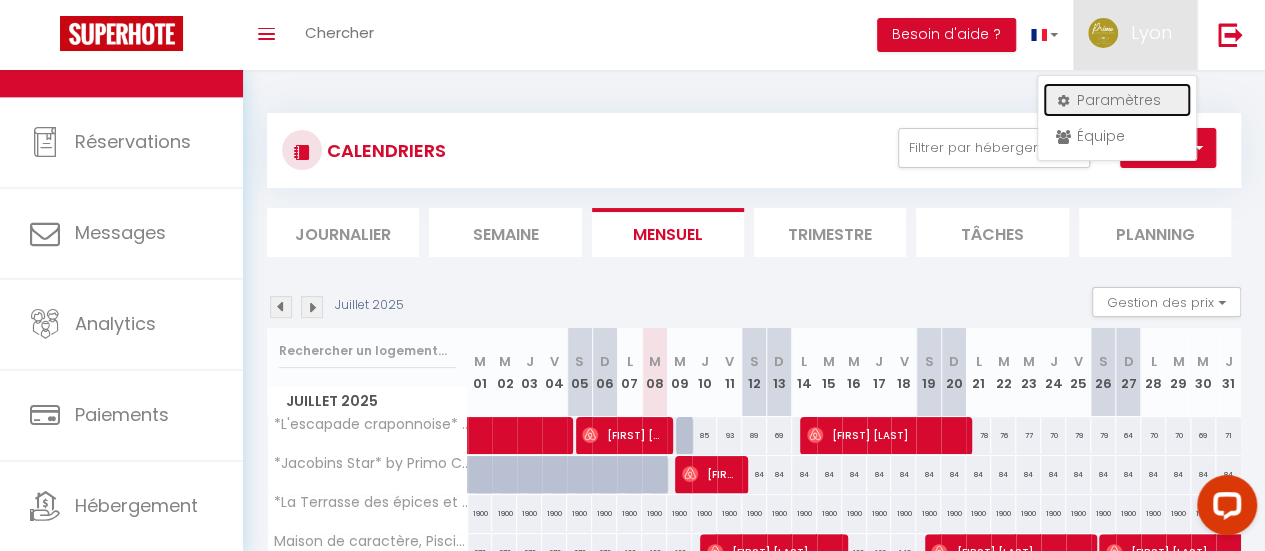 click on "Paramètres" at bounding box center (1117, 100) 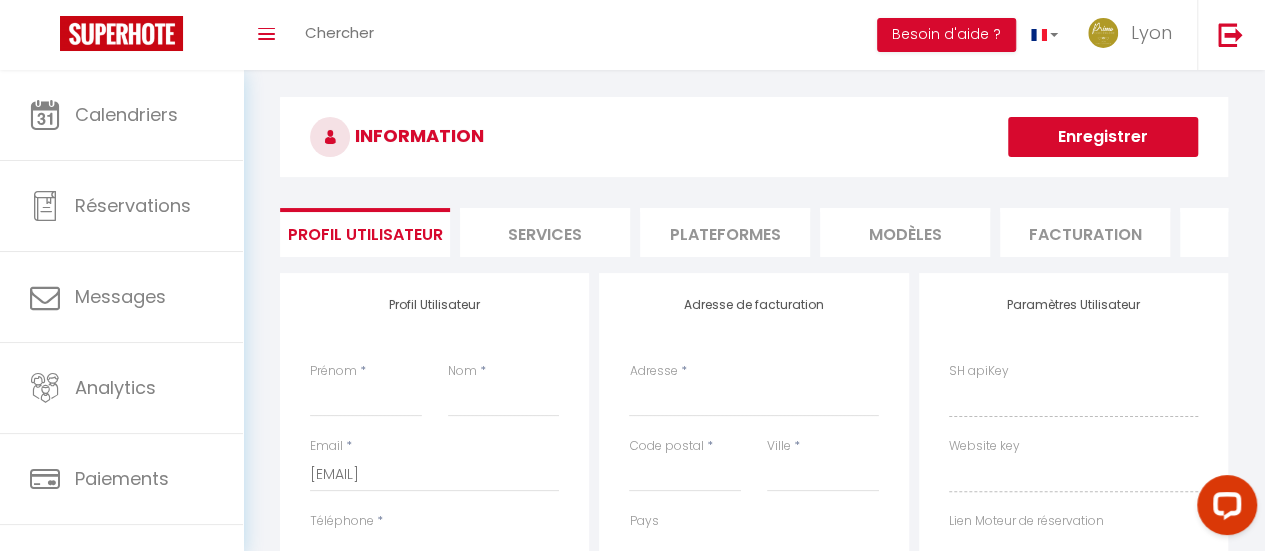 scroll, scrollTop: 0, scrollLeft: 0, axis: both 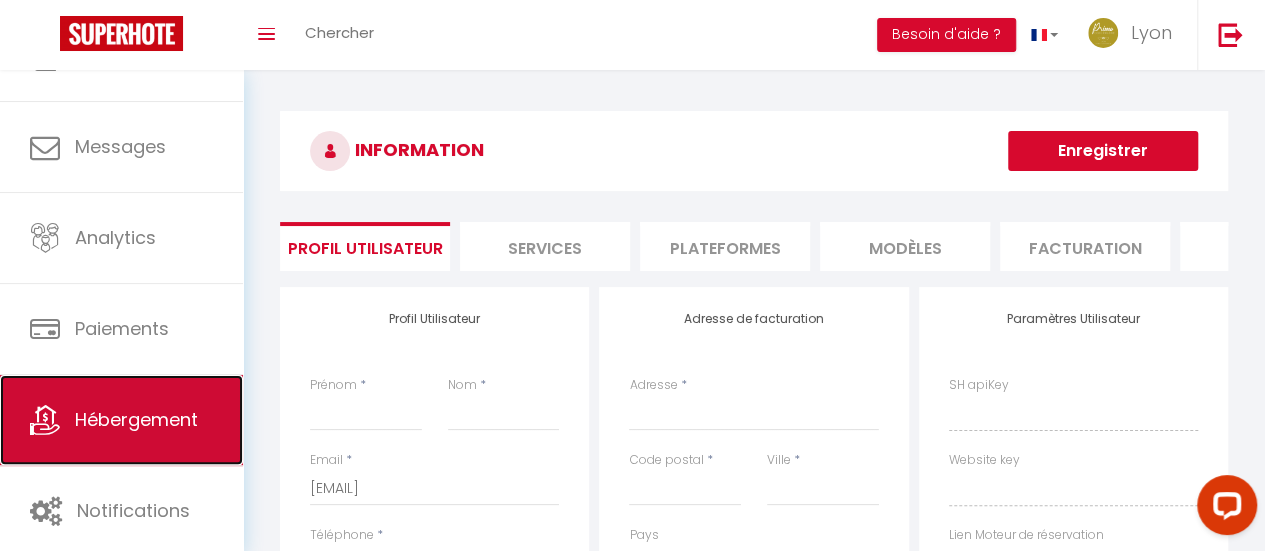 click on "Hébergement" at bounding box center [136, 419] 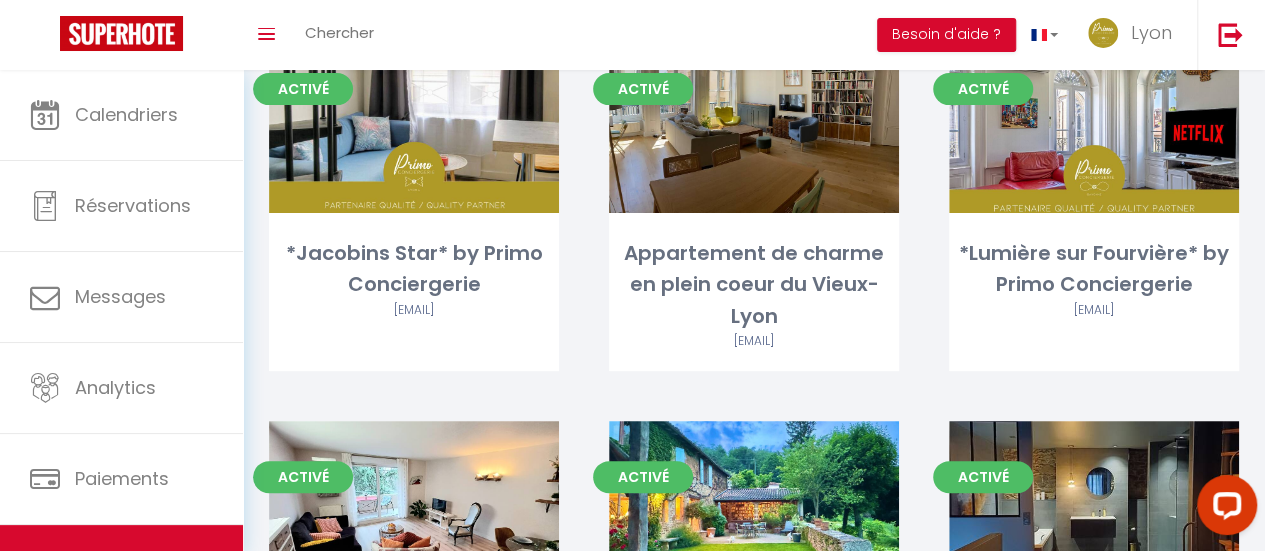 scroll, scrollTop: 0, scrollLeft: 0, axis: both 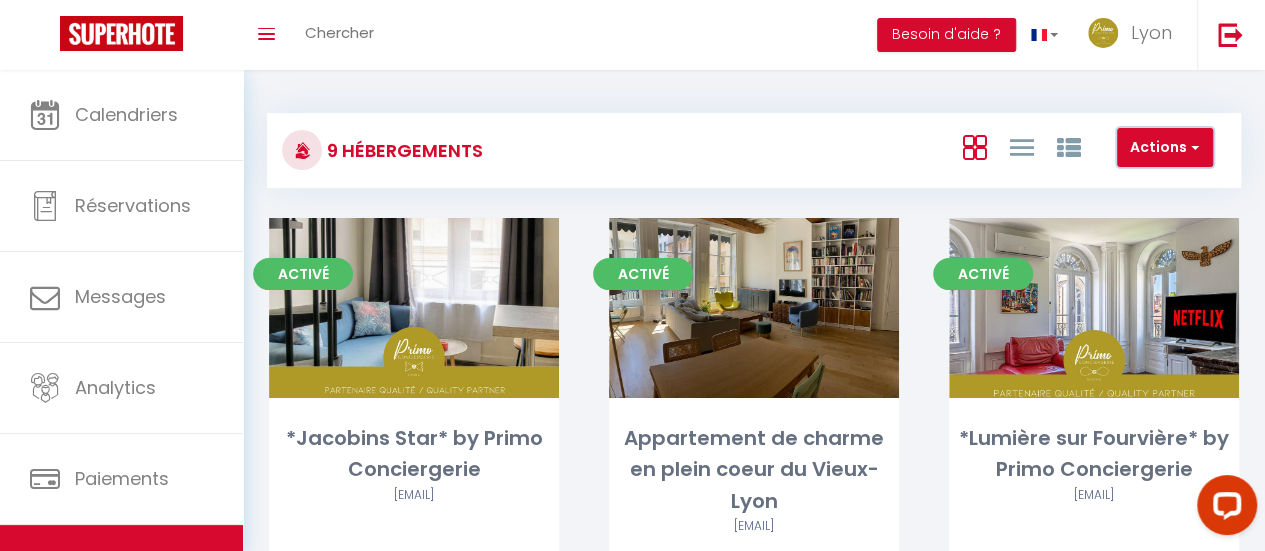 click on "Actions" at bounding box center [1165, 148] 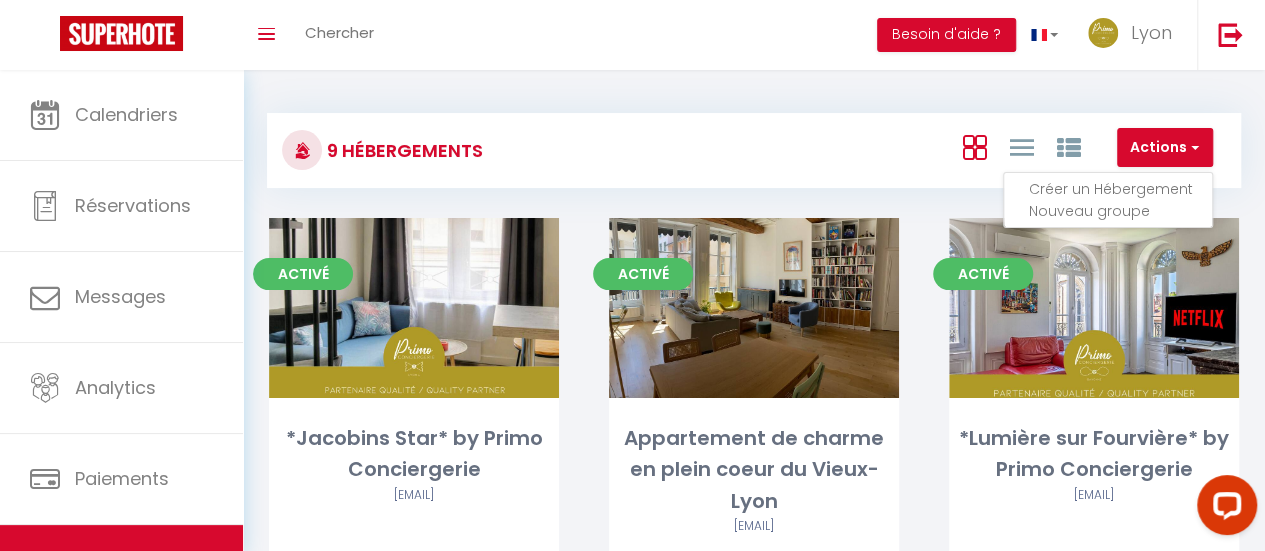 click on "Créer un Hébergement" at bounding box center [1120, 189] 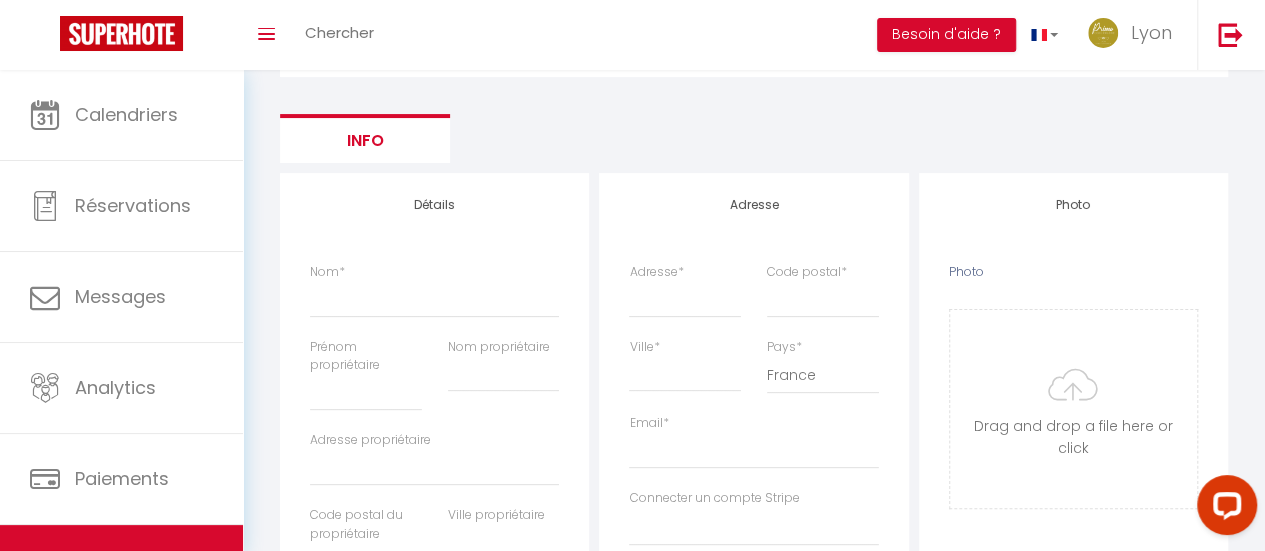 scroll, scrollTop: 0, scrollLeft: 0, axis: both 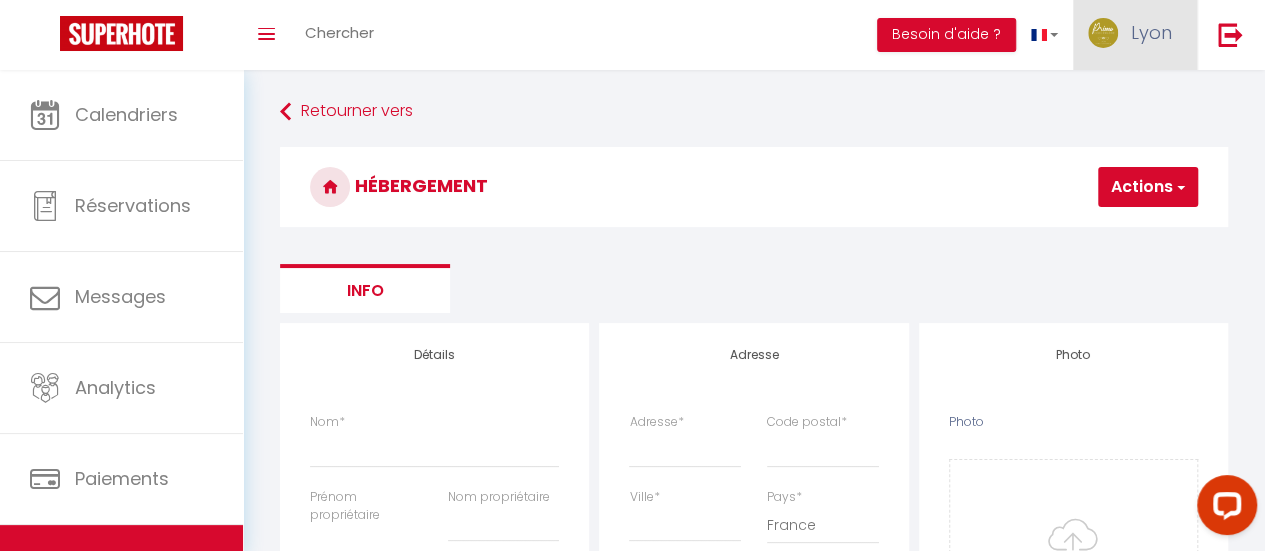 click on "Lyon" at bounding box center [1151, 32] 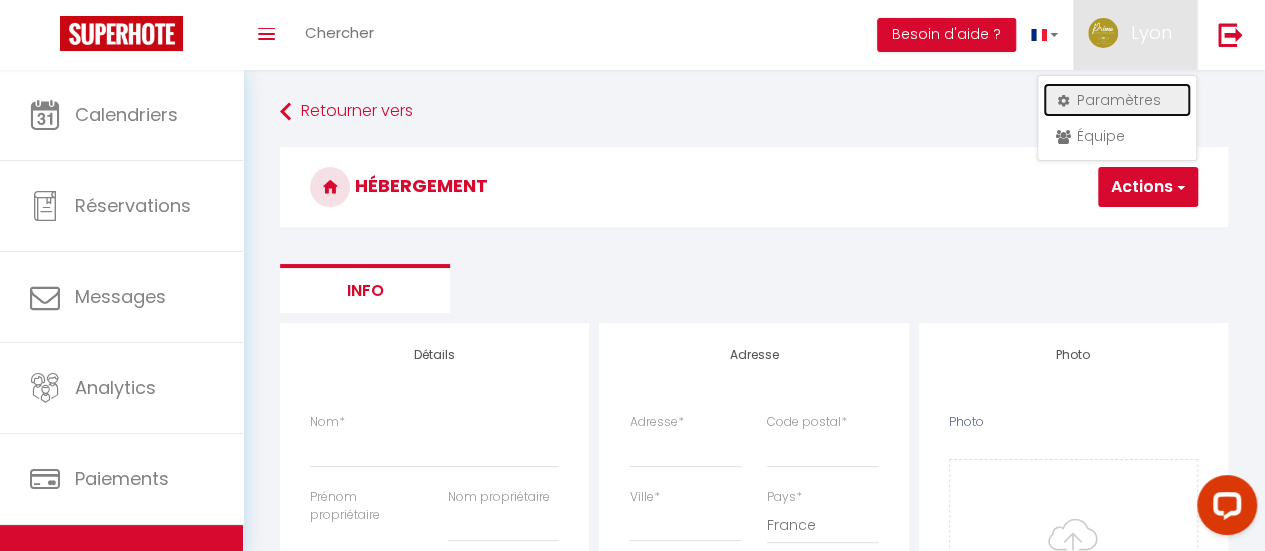 click on "Paramètres" at bounding box center [1117, 100] 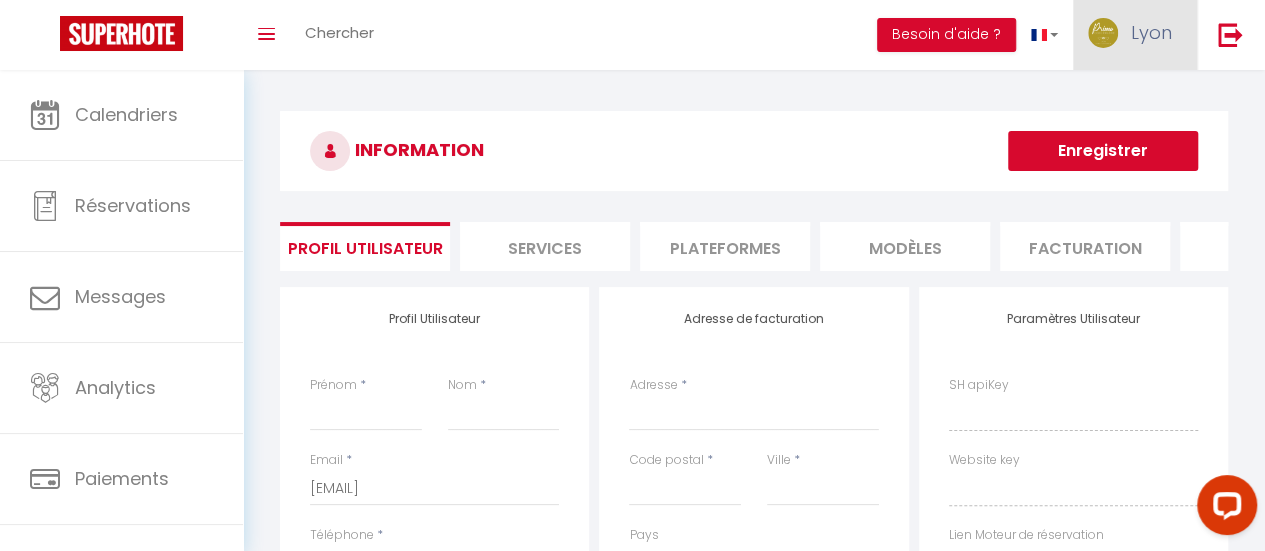 click on "Lyon" at bounding box center [1151, 32] 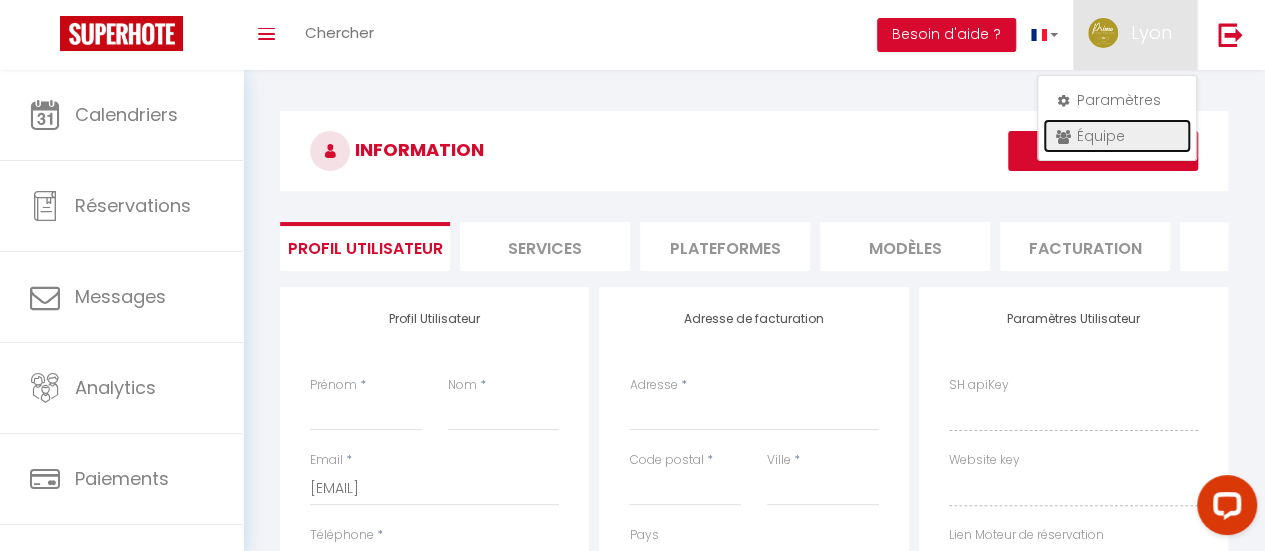 click on "Équipe" at bounding box center [1117, 136] 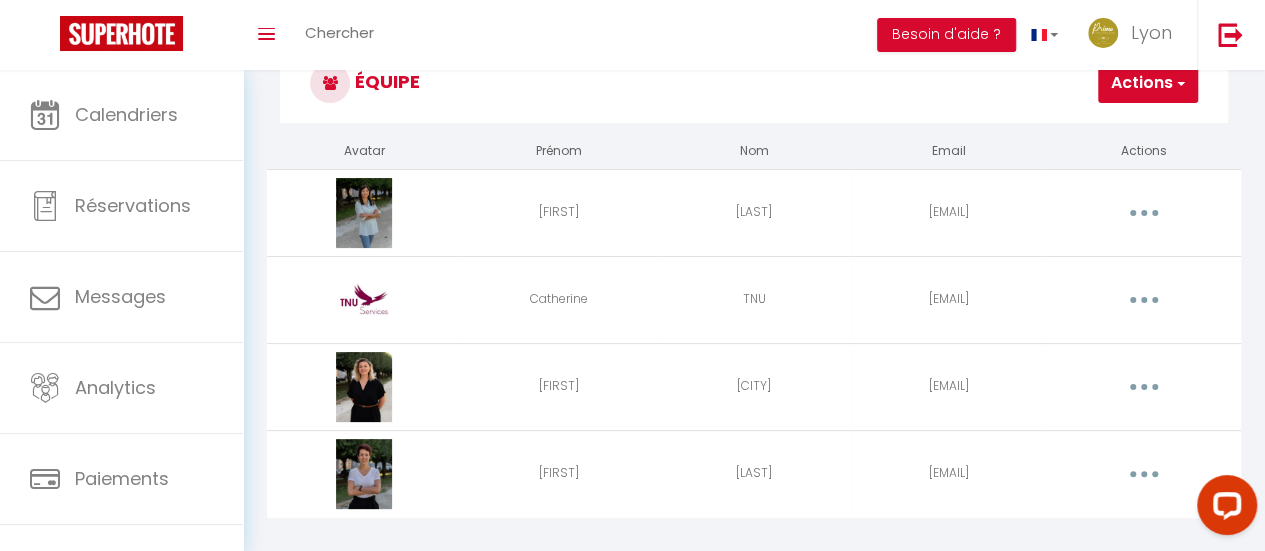 scroll, scrollTop: 96, scrollLeft: 0, axis: vertical 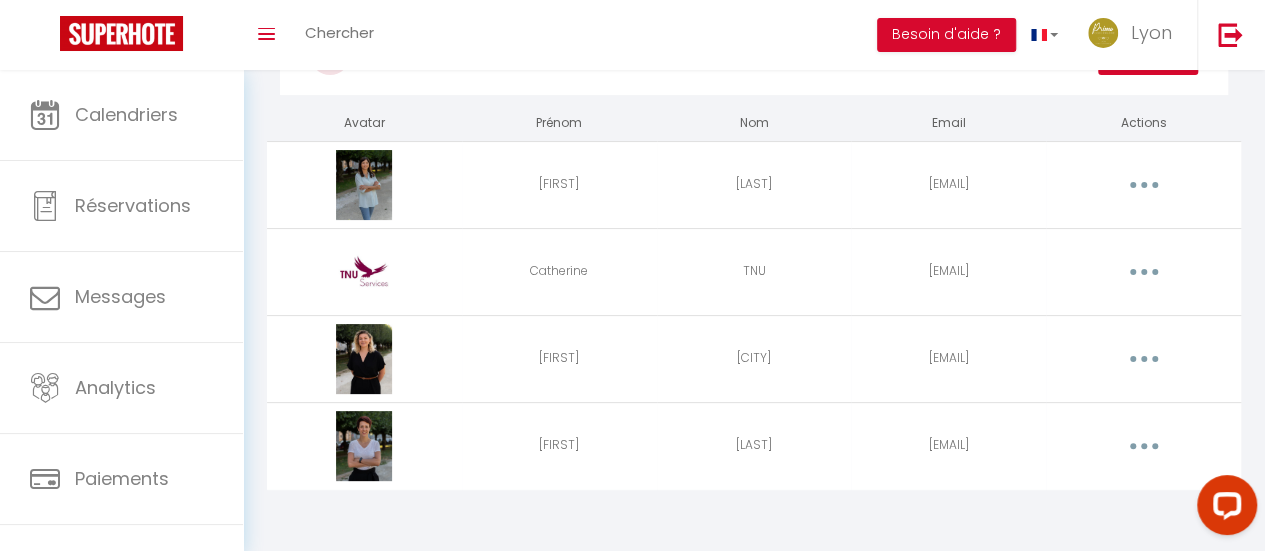drag, startPoint x: 1148, startPoint y: 185, endPoint x: 1148, endPoint y: 196, distance: 11 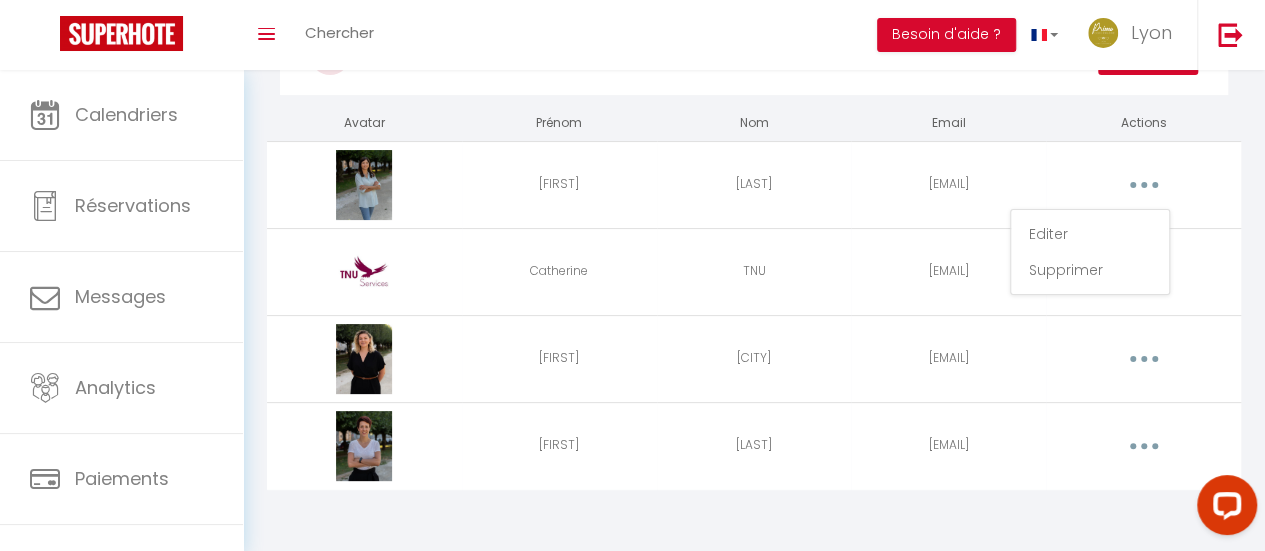 click at bounding box center [364, 185] 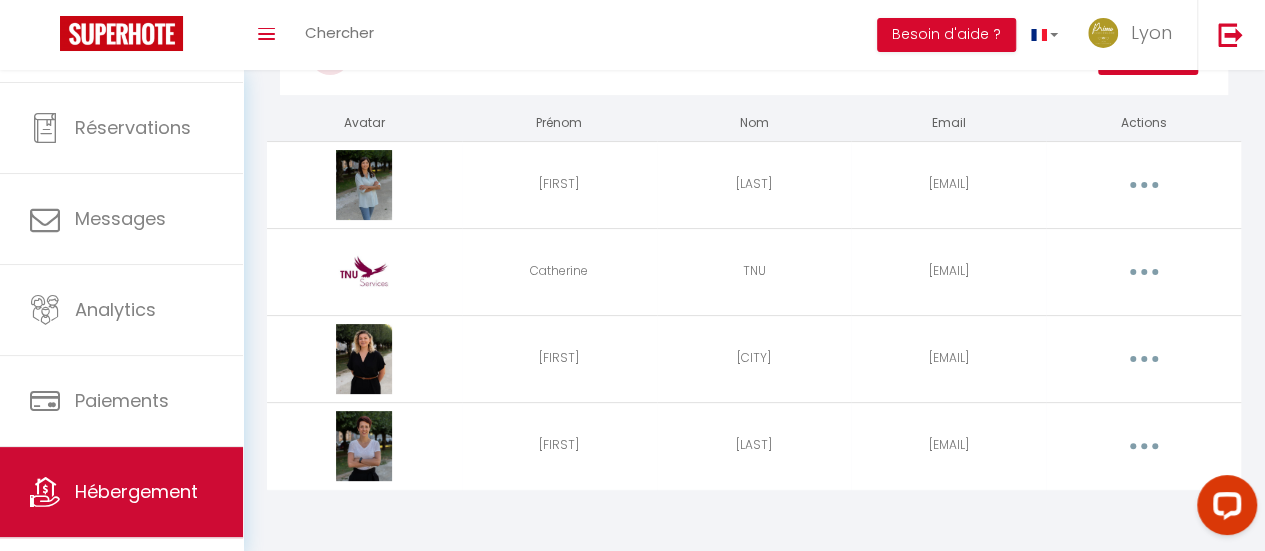 scroll, scrollTop: 150, scrollLeft: 0, axis: vertical 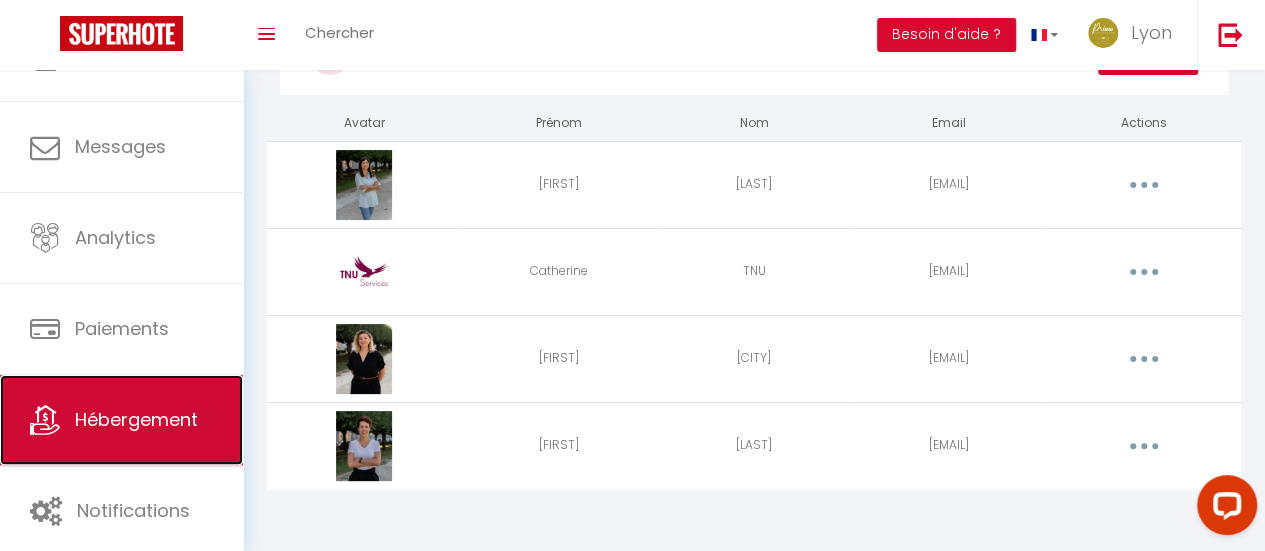 click on "Hébergement" at bounding box center (121, 420) 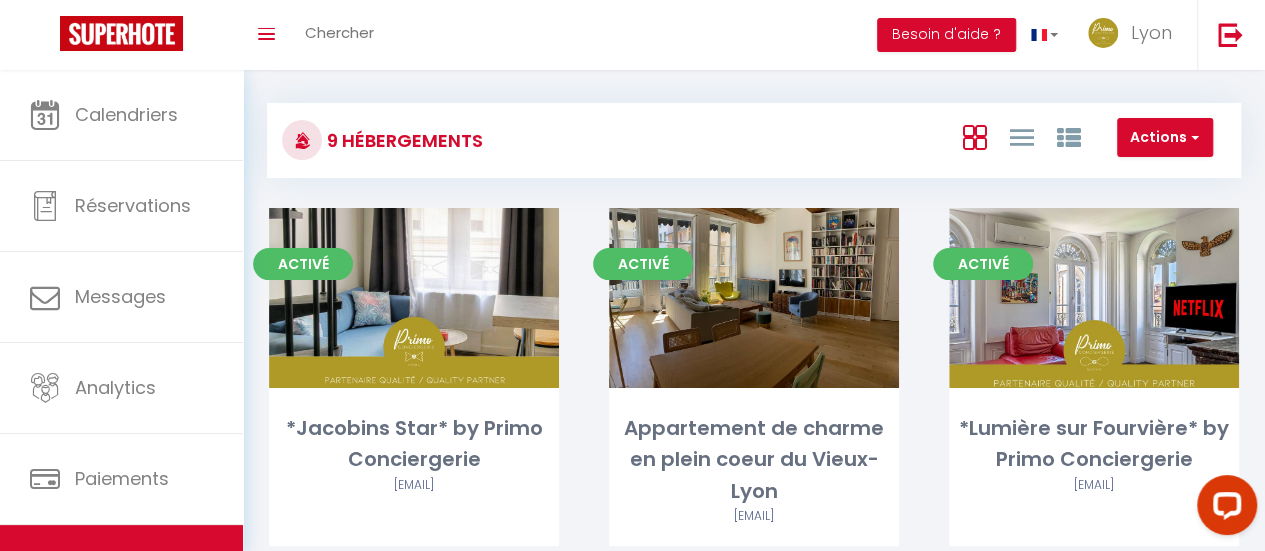 scroll, scrollTop: 0, scrollLeft: 0, axis: both 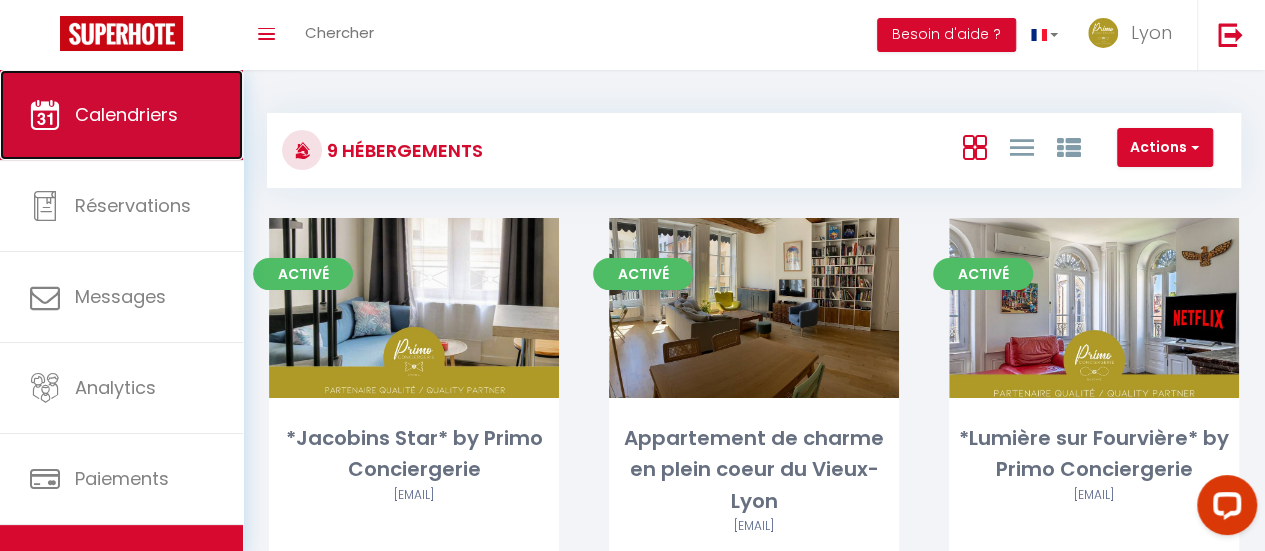 click on "Calendriers" at bounding box center (126, 114) 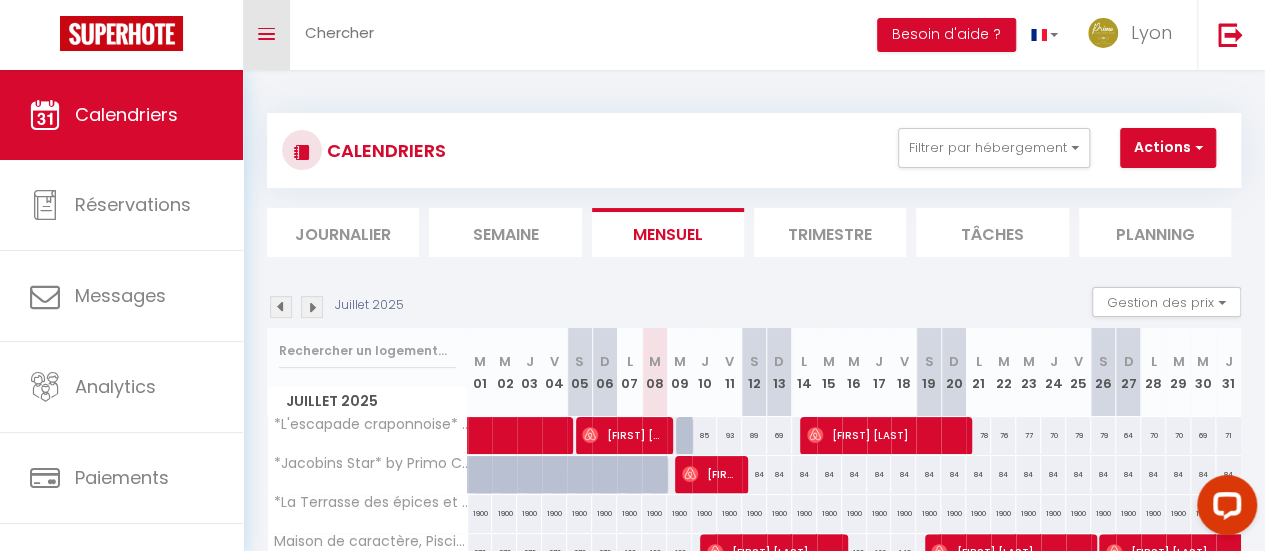 click on "Toggle menubar" at bounding box center [266, 35] 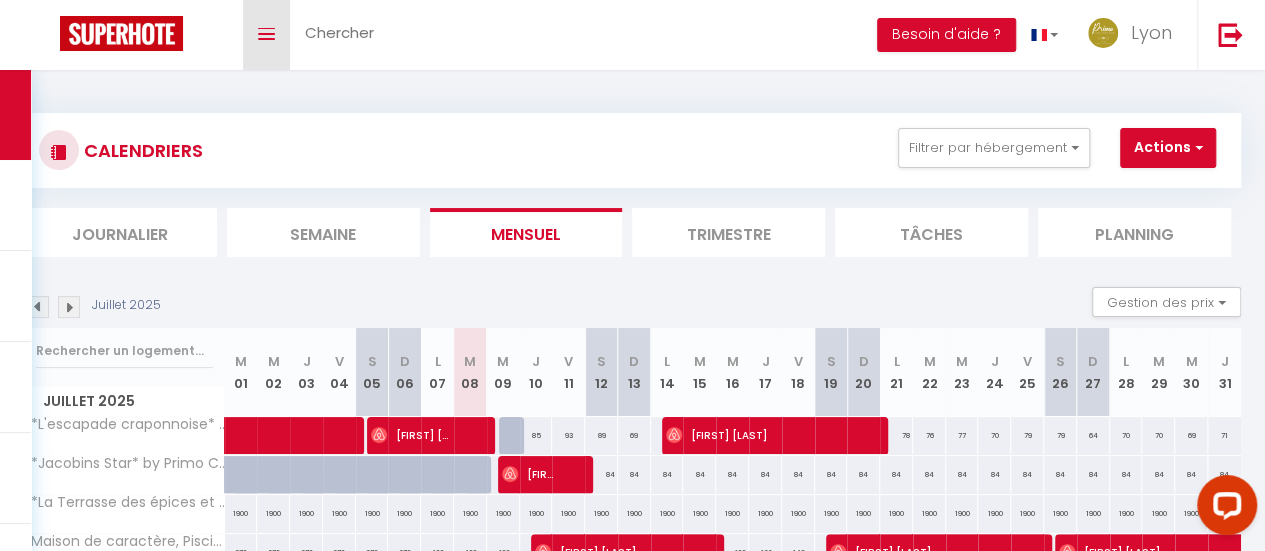 click on "Toggle menubar" at bounding box center (266, 34) 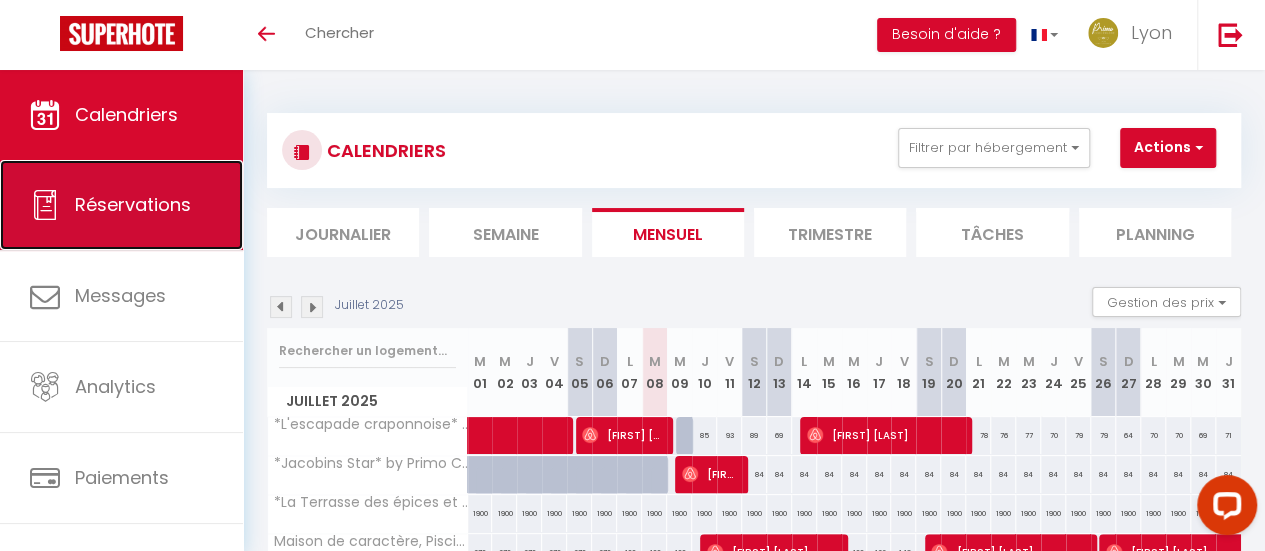 click on "Réservations" at bounding box center [133, 204] 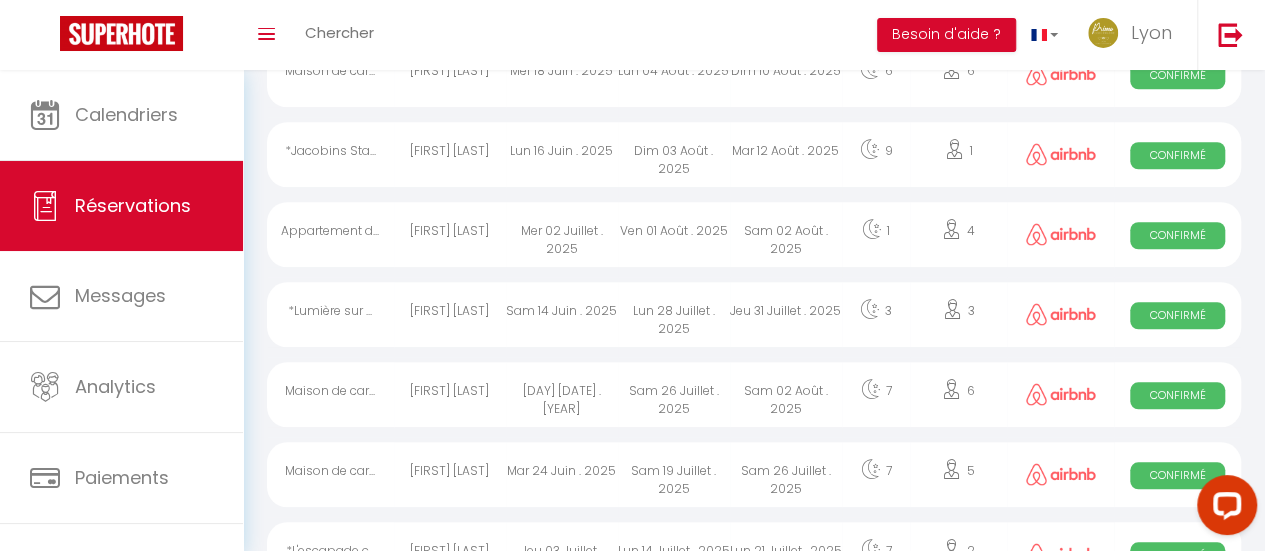 scroll, scrollTop: 1200, scrollLeft: 0, axis: vertical 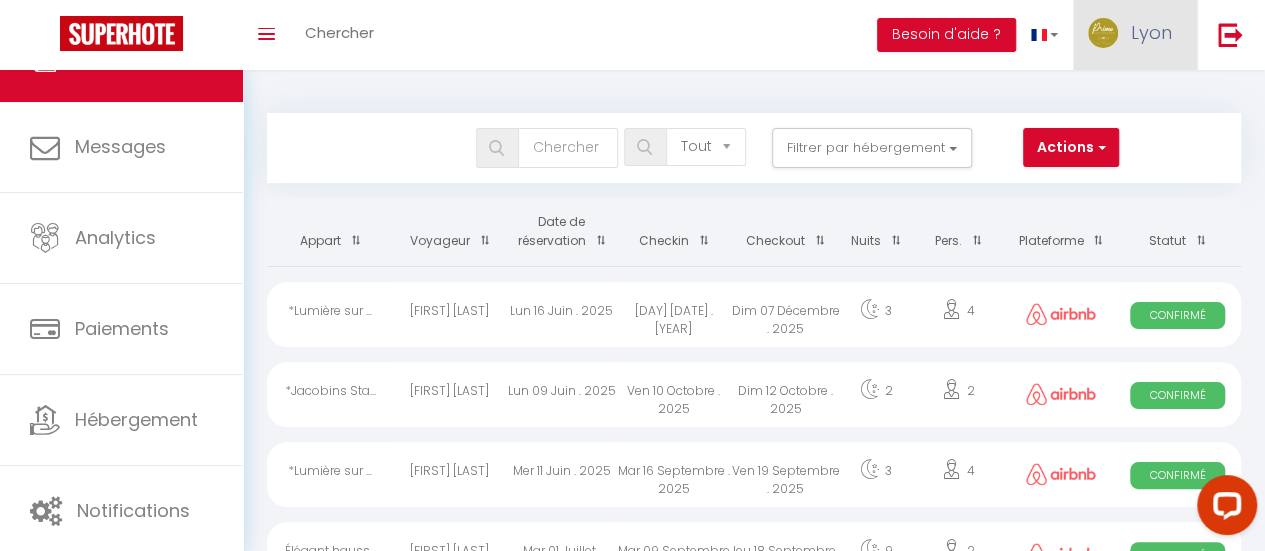 click on "Lyon" at bounding box center [1151, 32] 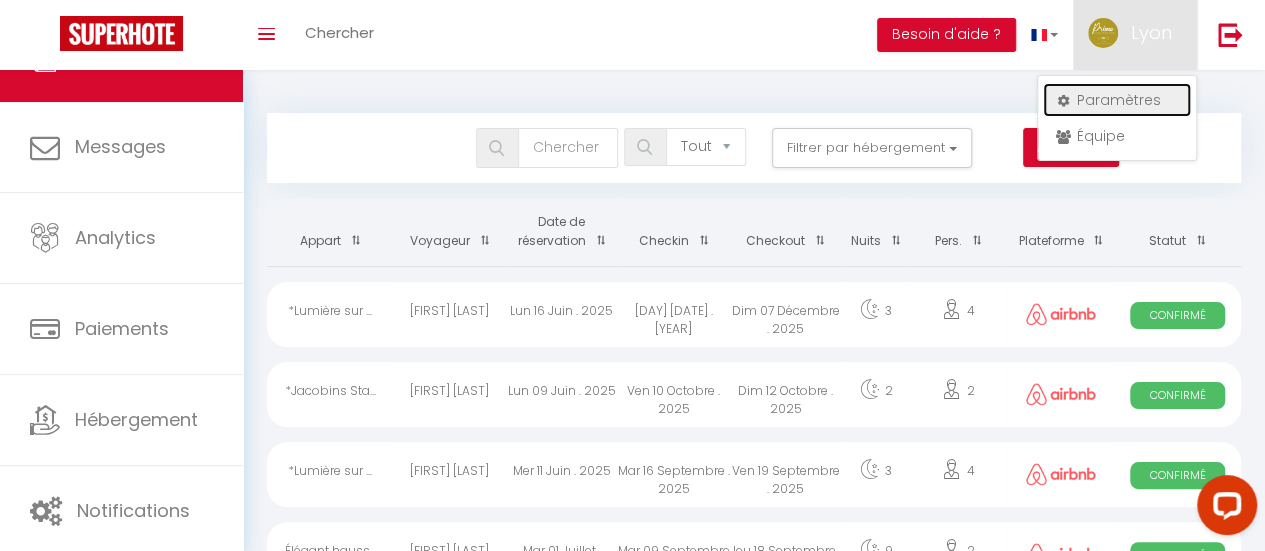 click on "Paramètres" at bounding box center [1117, 100] 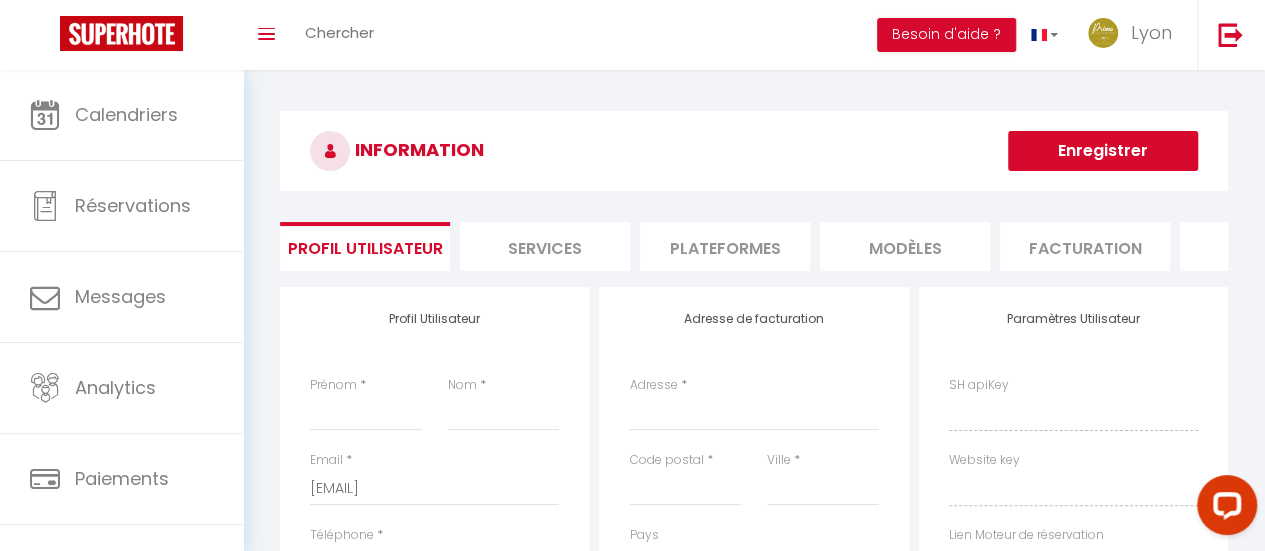 click on "Plateformes" at bounding box center [725, 246] 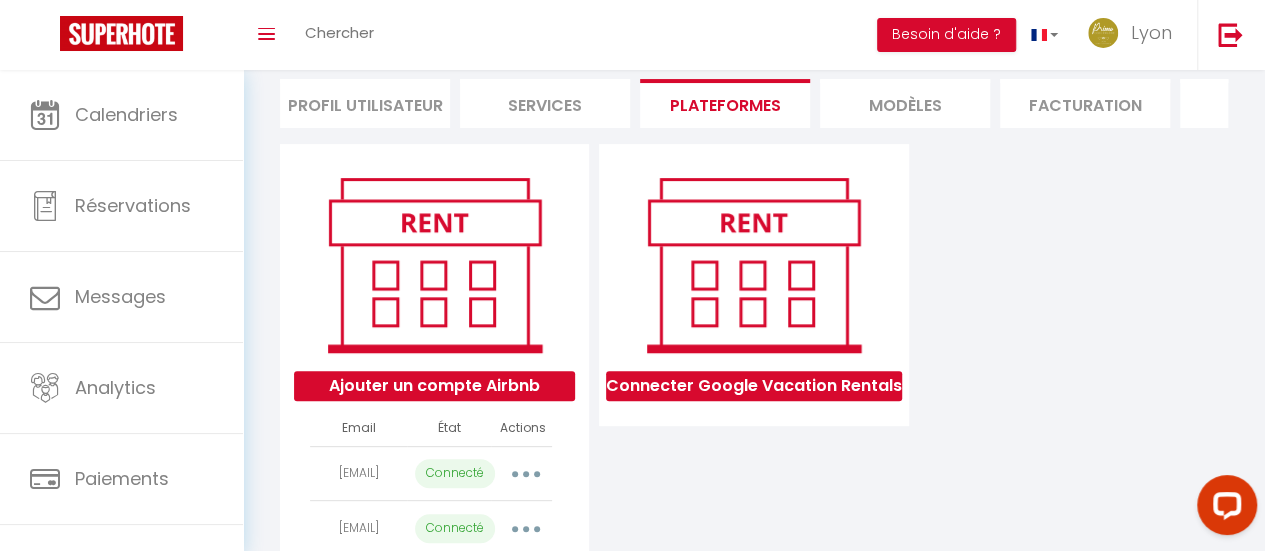 scroll, scrollTop: 294, scrollLeft: 0, axis: vertical 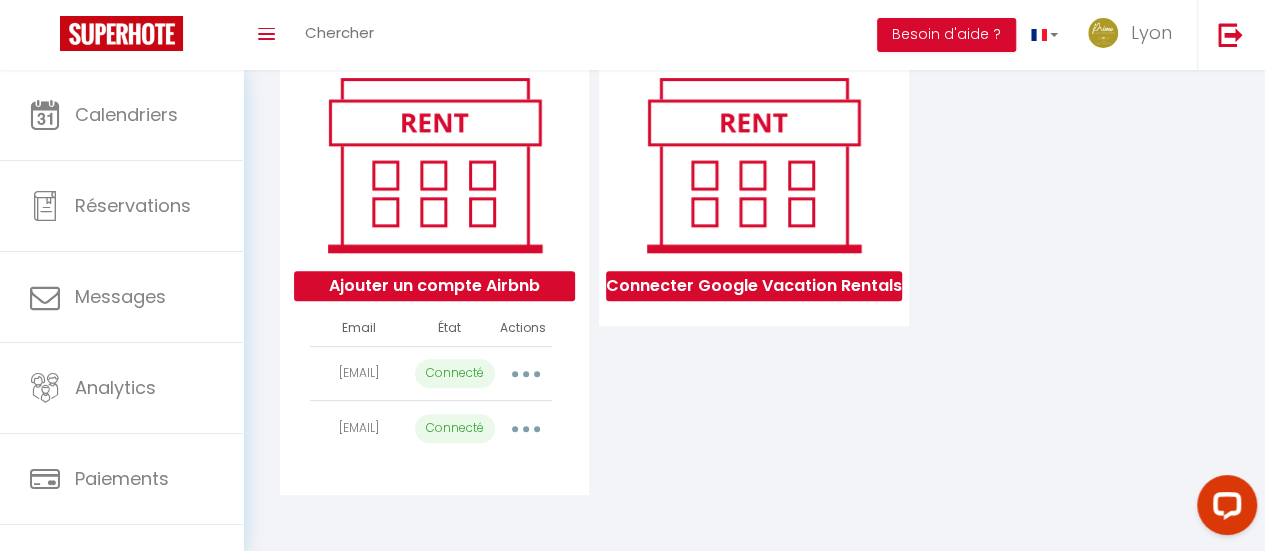 click at bounding box center (526, 374) 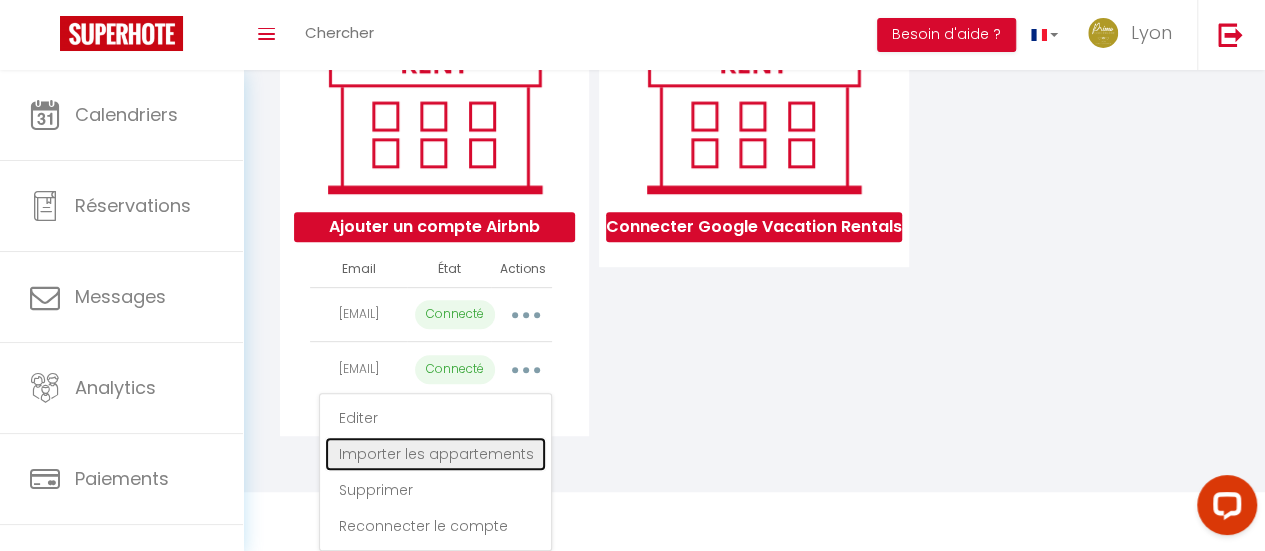 click on "Importer les appartements" at bounding box center [435, 454] 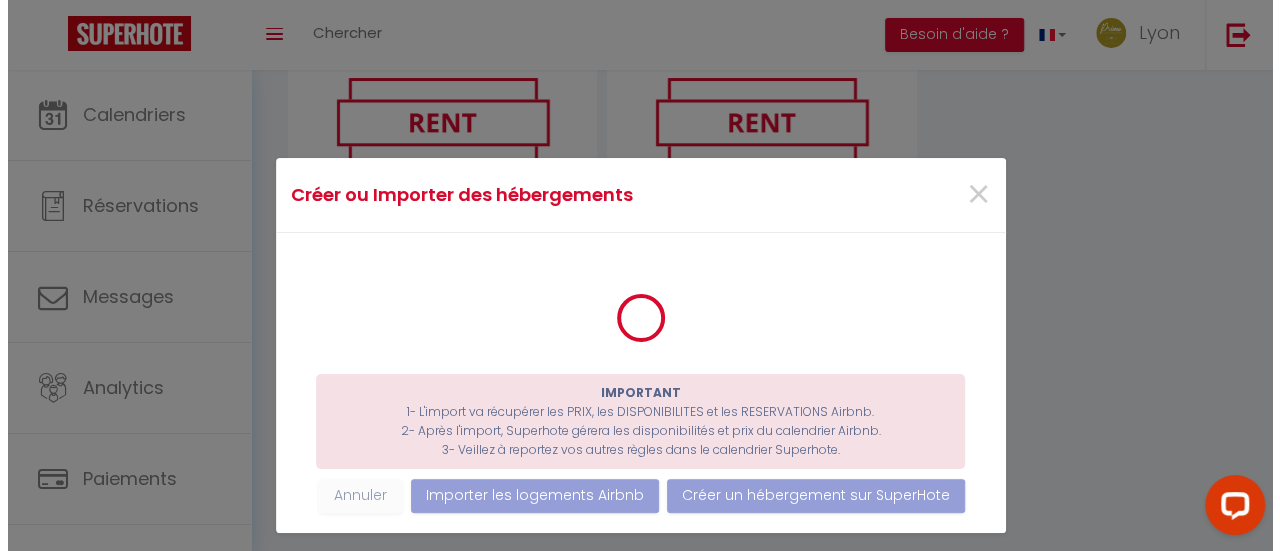 scroll, scrollTop: 294, scrollLeft: 0, axis: vertical 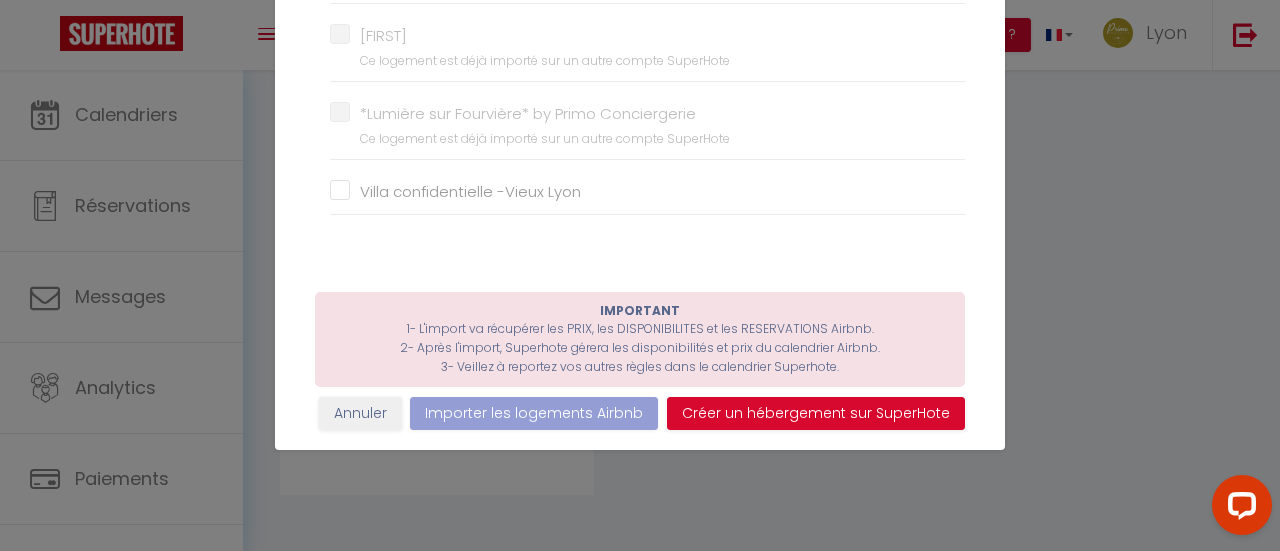 drag, startPoint x: 334, startPoint y: 187, endPoint x: 351, endPoint y: 199, distance: 20.808653 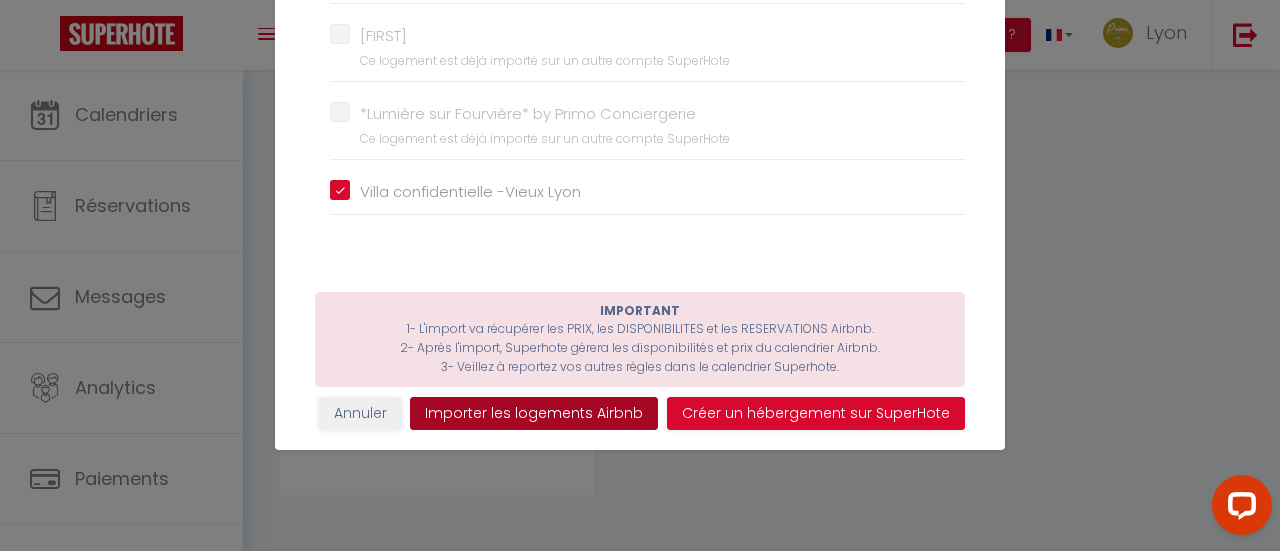 click on "Importer les logements Airbnb" at bounding box center [534, 414] 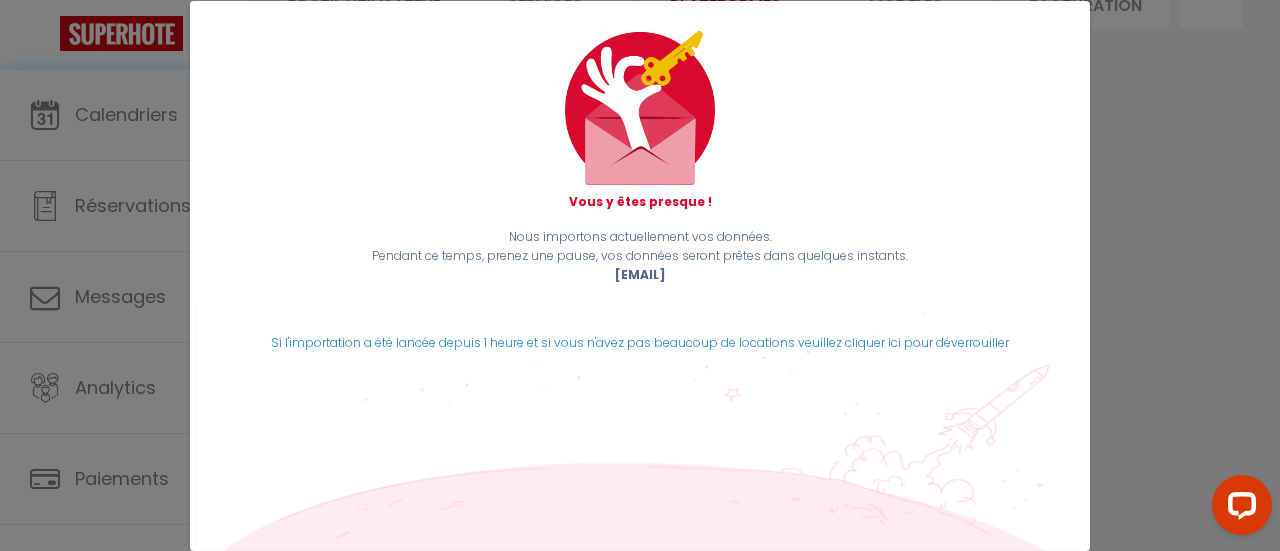 scroll, scrollTop: 0, scrollLeft: 0, axis: both 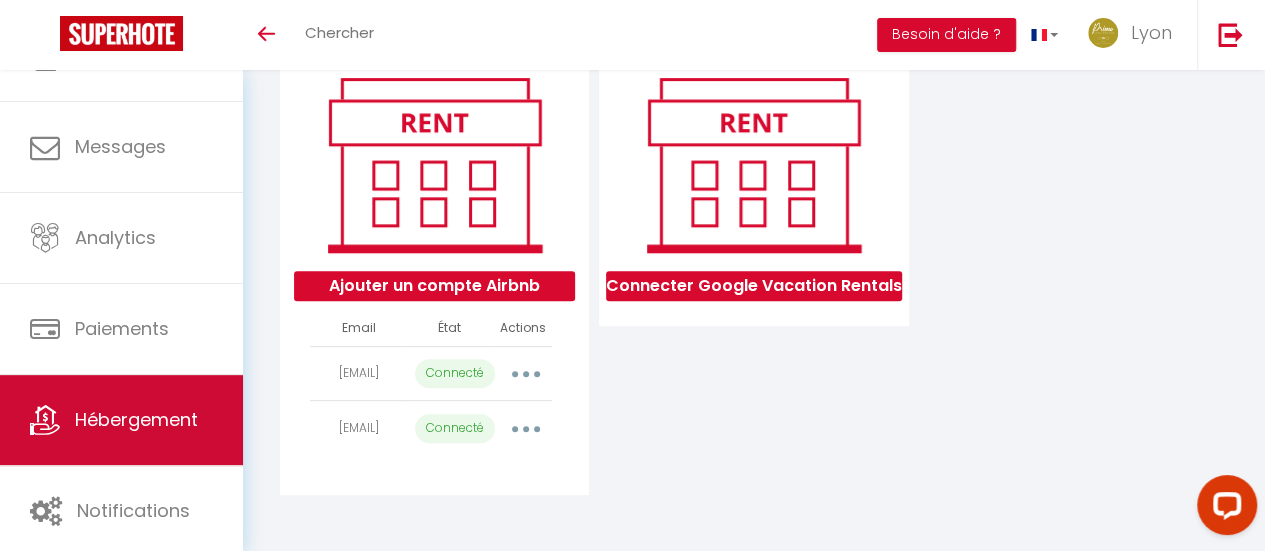click on "Hébergement" at bounding box center (136, 419) 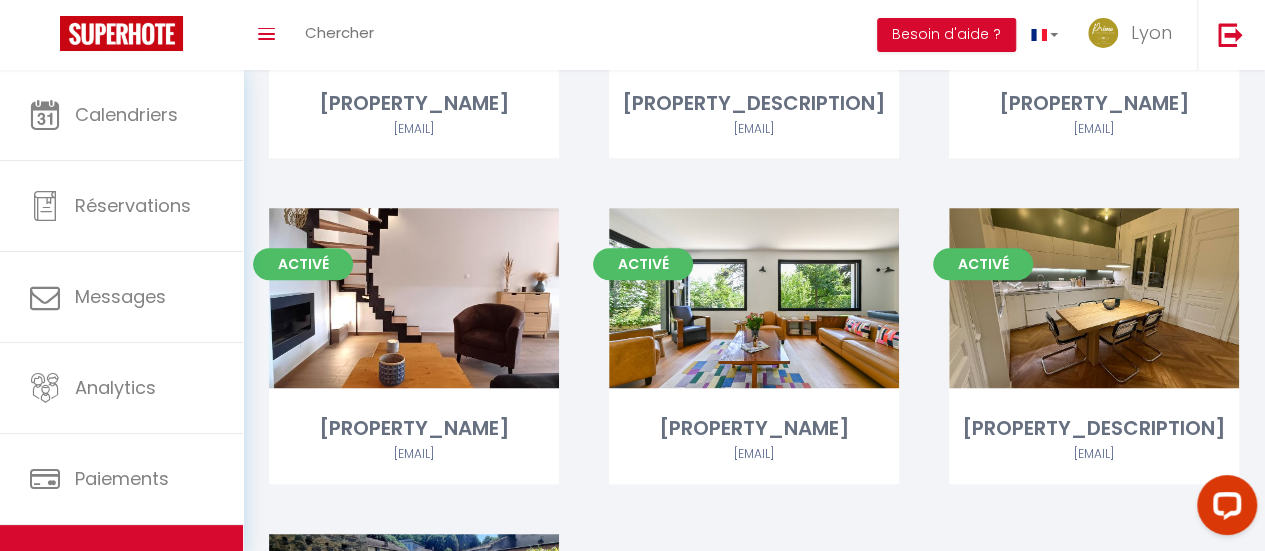 scroll, scrollTop: 800, scrollLeft: 0, axis: vertical 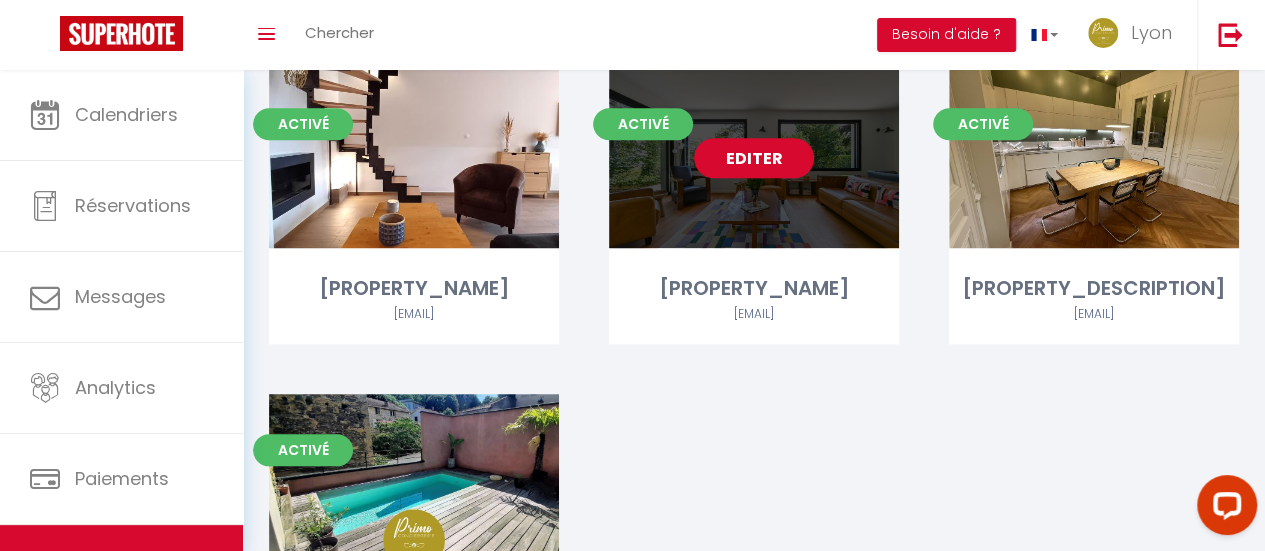 click on "Editer" at bounding box center (754, 158) 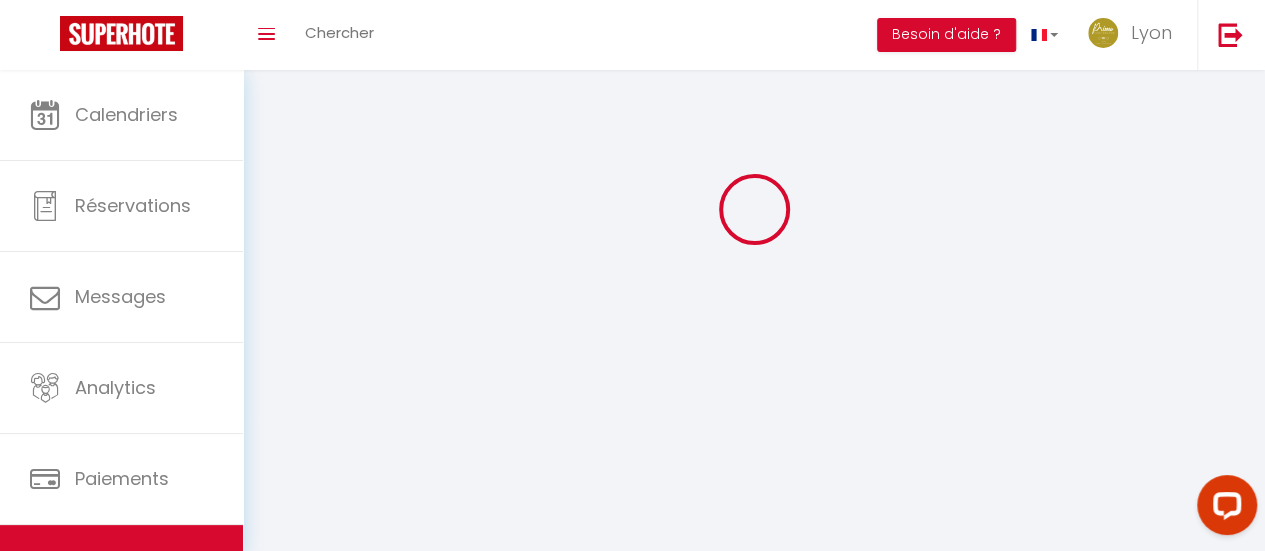 scroll, scrollTop: 0, scrollLeft: 0, axis: both 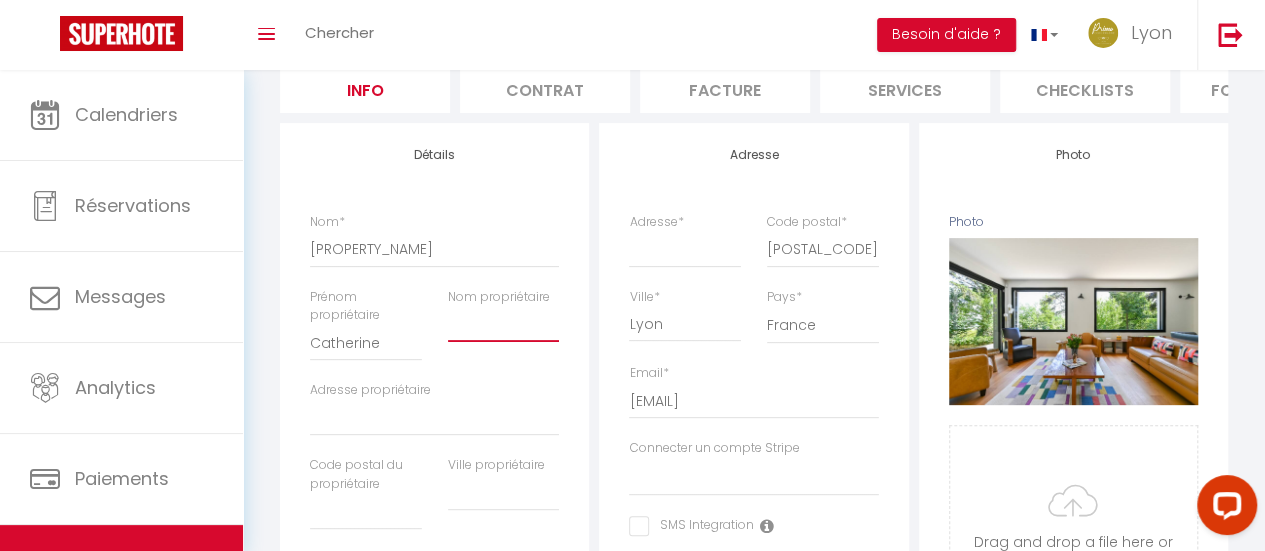 click on "Nom propriétaire" at bounding box center (503, 324) 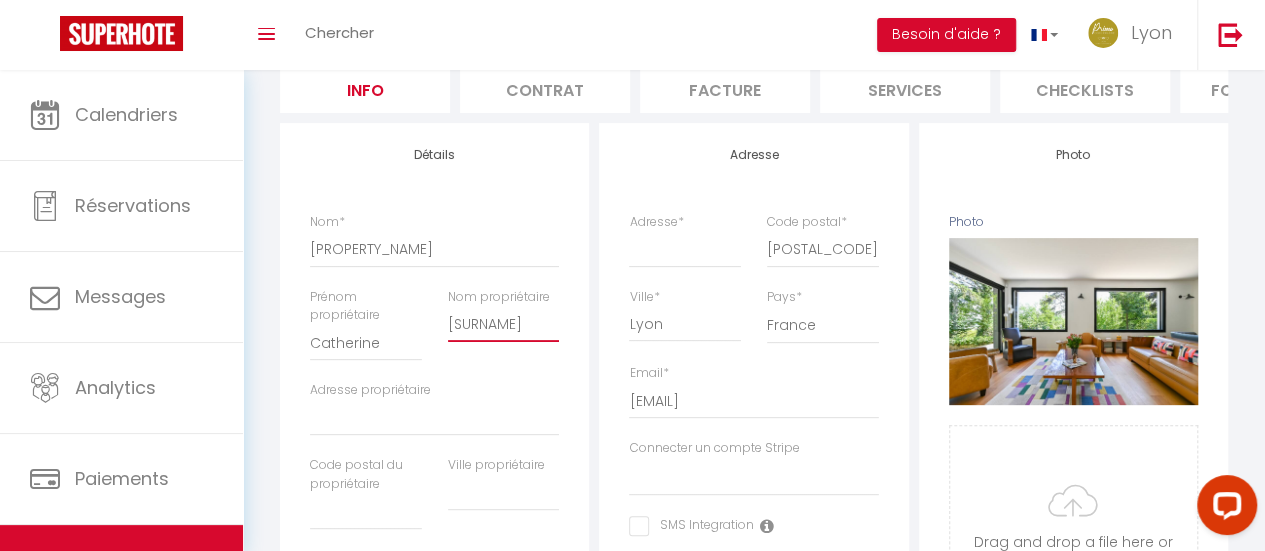 scroll, scrollTop: 400, scrollLeft: 0, axis: vertical 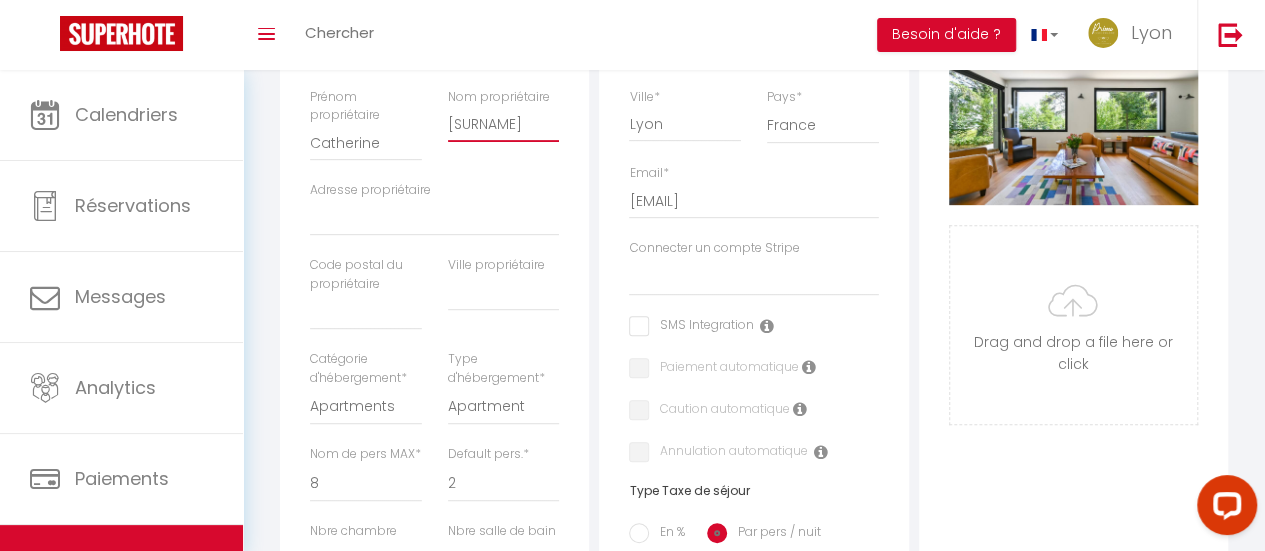 type on "[SURNAME]" 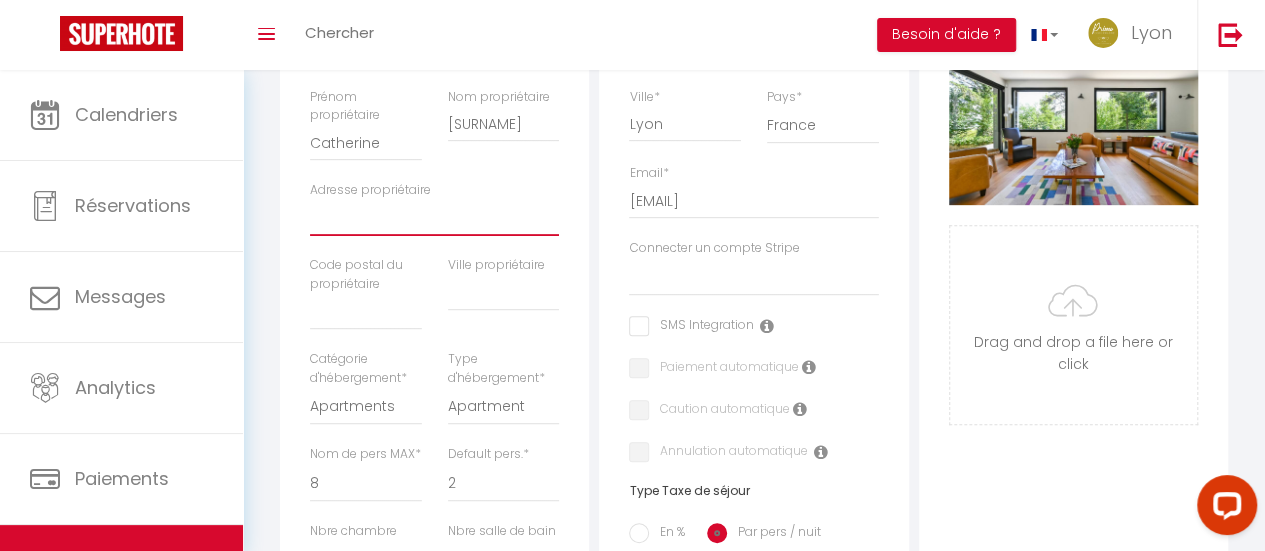 click on "Adresse propriétaire" at bounding box center [434, 218] 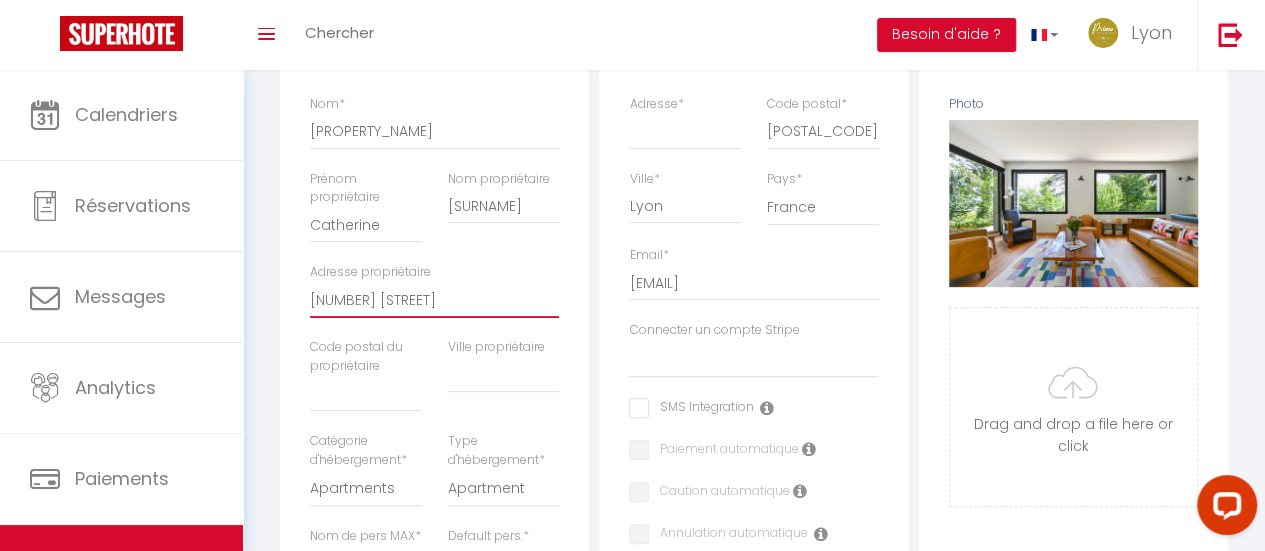 scroll, scrollTop: 300, scrollLeft: 0, axis: vertical 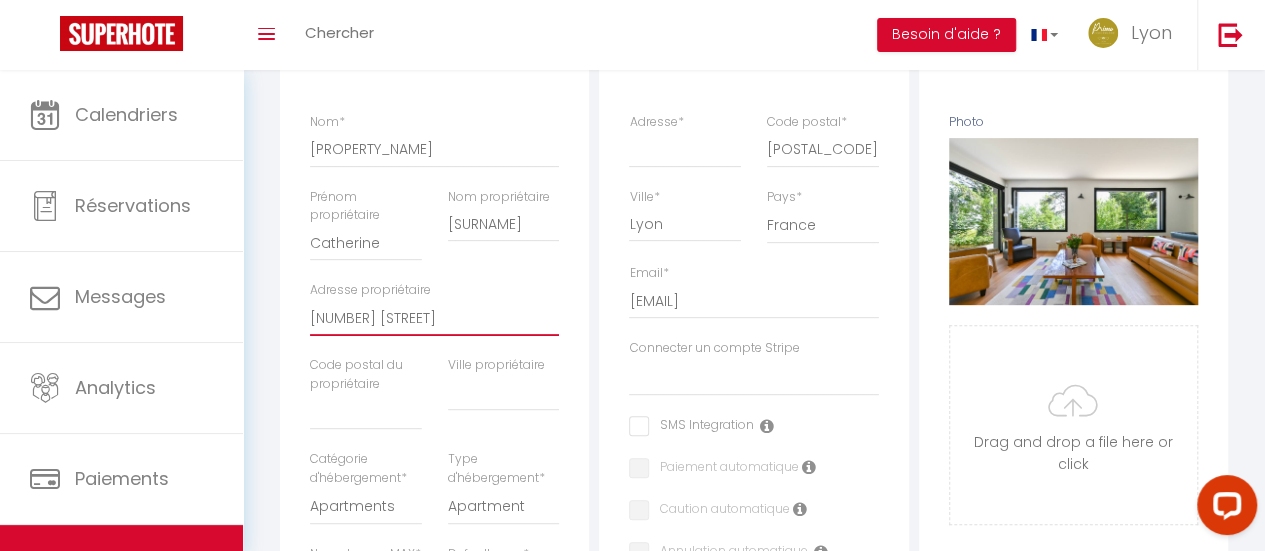 click on "[NUMBER] [STREET]" at bounding box center (434, 318) 